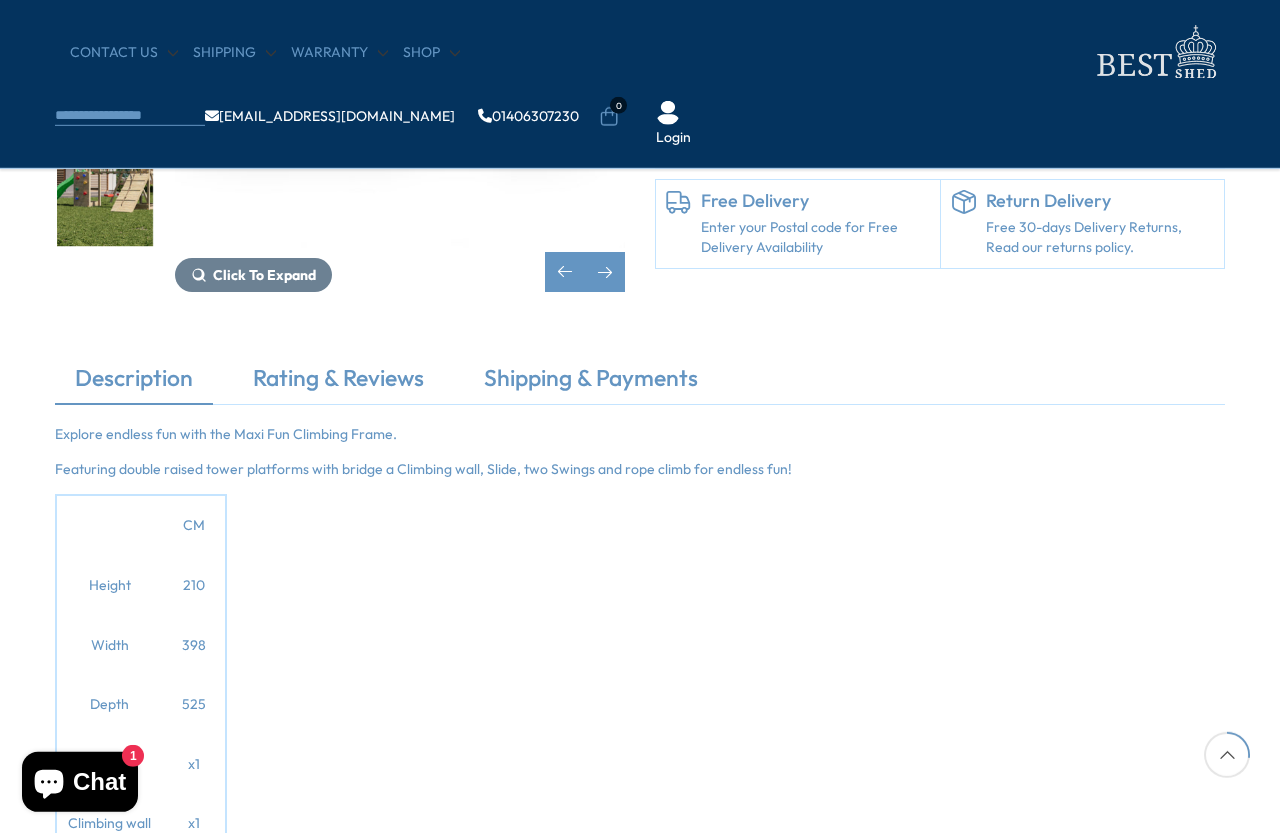 scroll, scrollTop: 445, scrollLeft: 0, axis: vertical 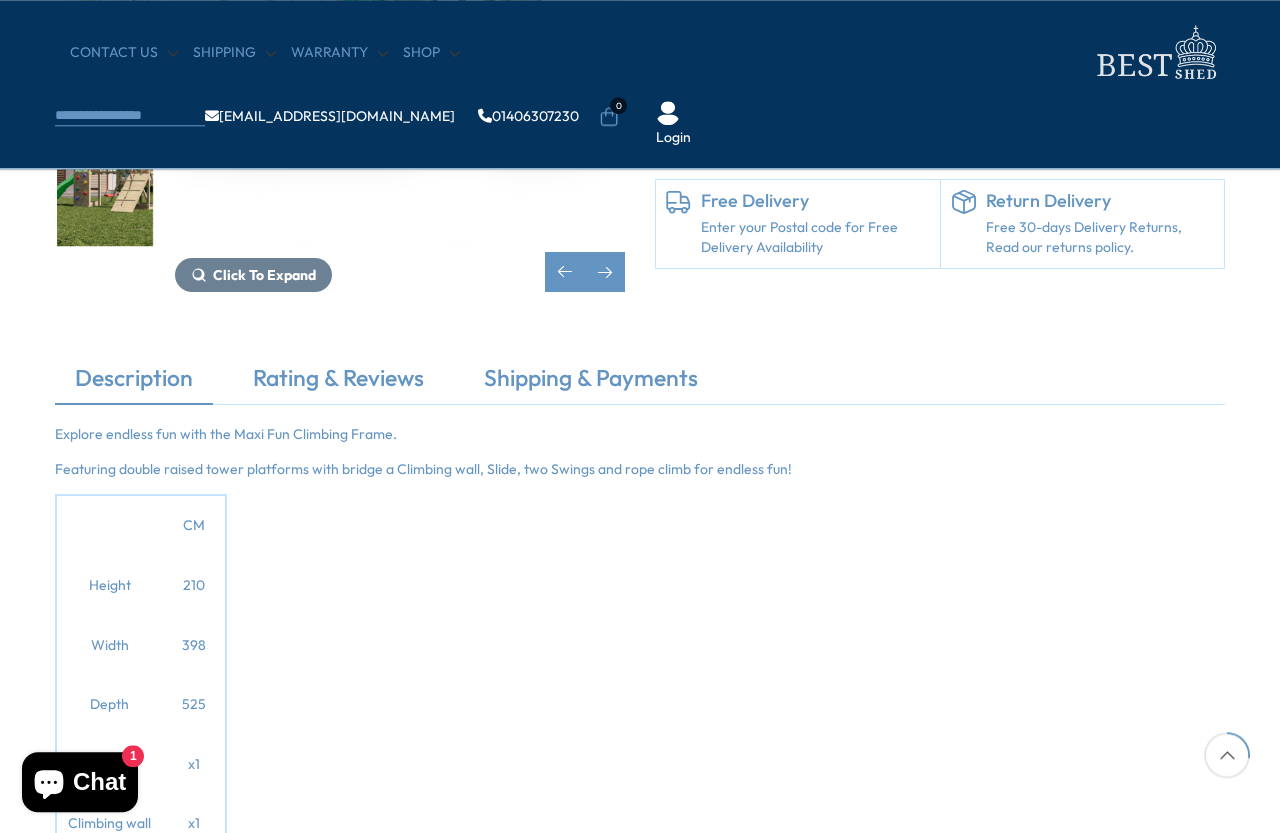 click on "Click To Expand
Click To Expand
Click To Expand
Click To Expand
Click To Expand
Click To Expand
Click To Expand" at bounding box center [340, 45] 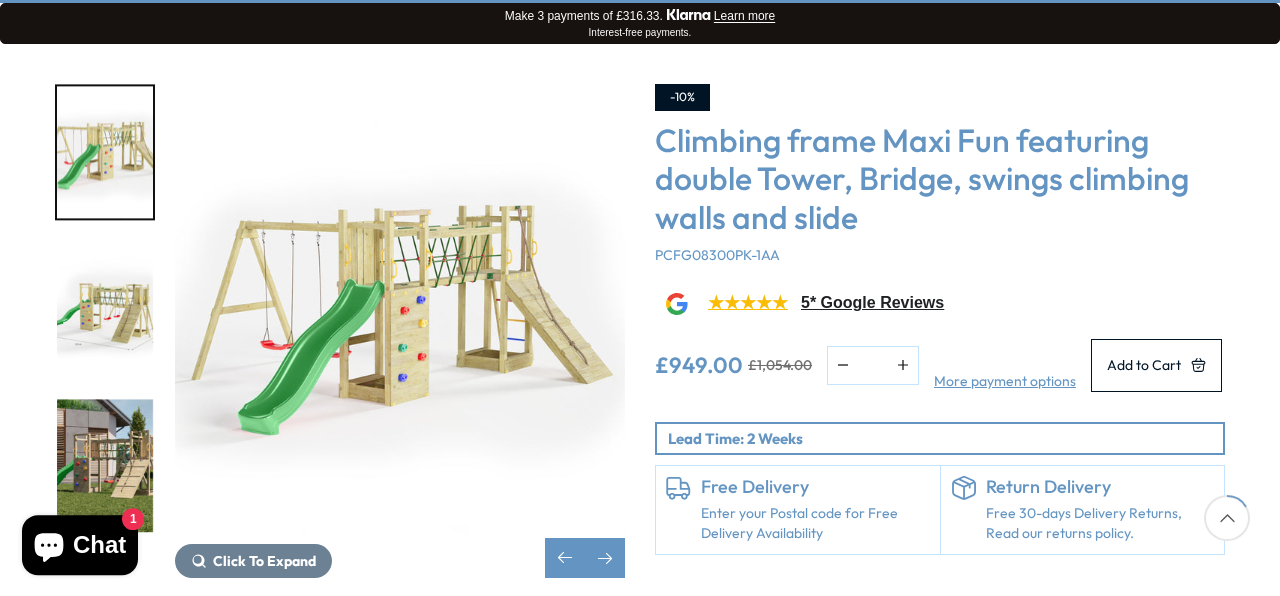 scroll, scrollTop: 327, scrollLeft: 0, axis: vertical 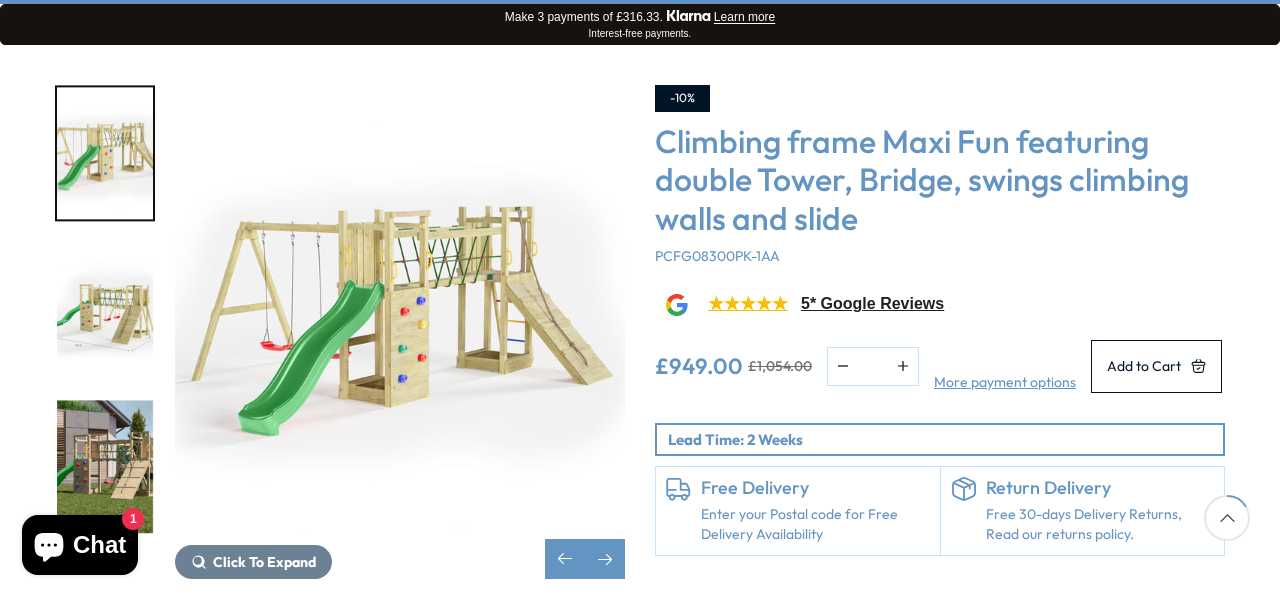 click on "5* Google Reviews" at bounding box center [872, 304] 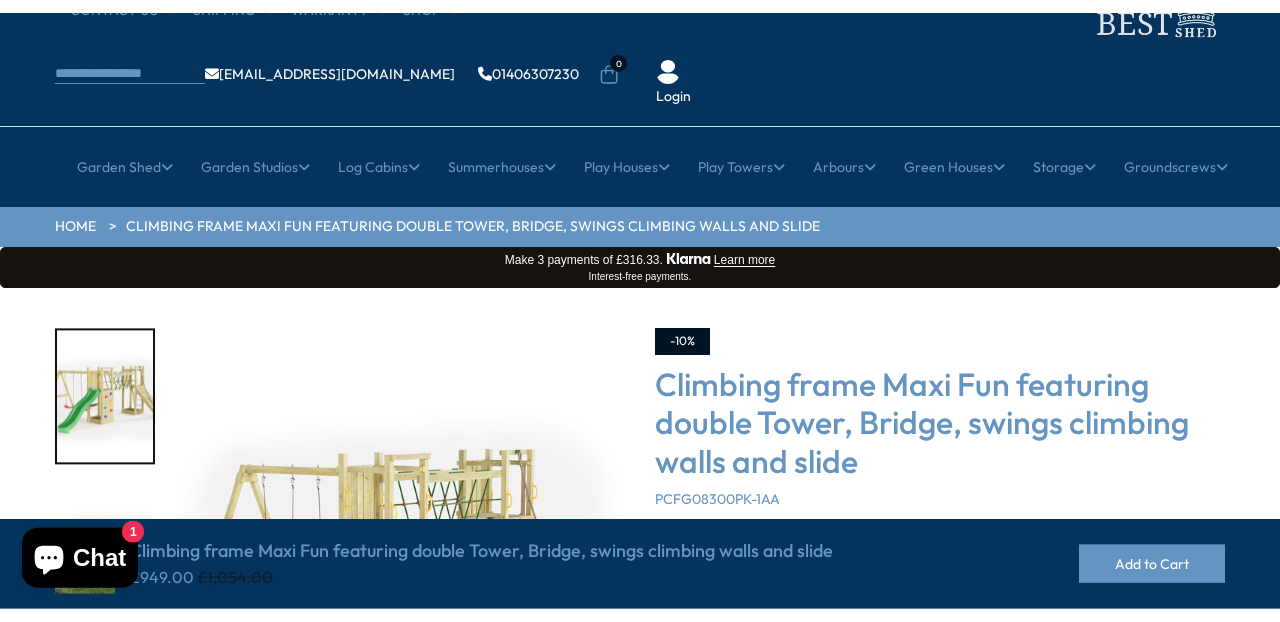 scroll, scrollTop: 0, scrollLeft: 0, axis: both 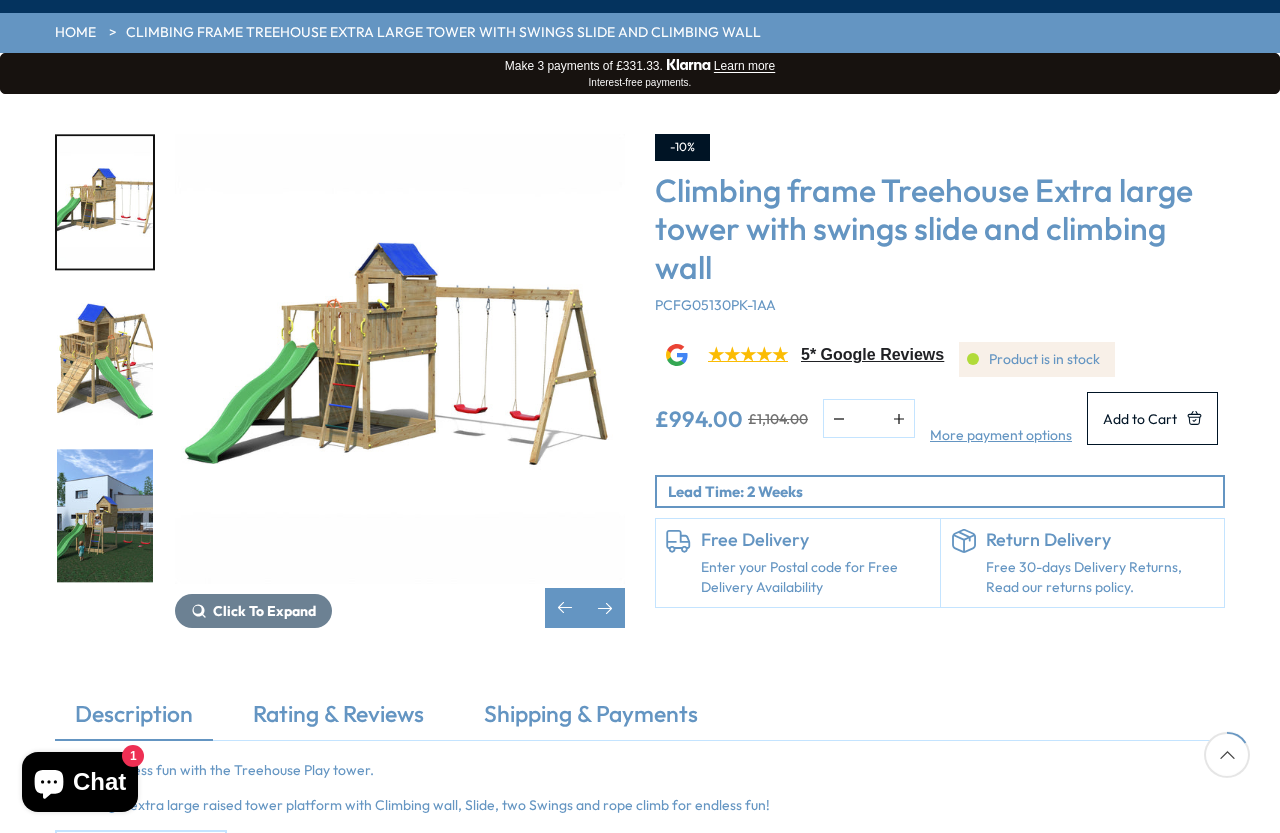 click on "Chat" at bounding box center (99, 782) 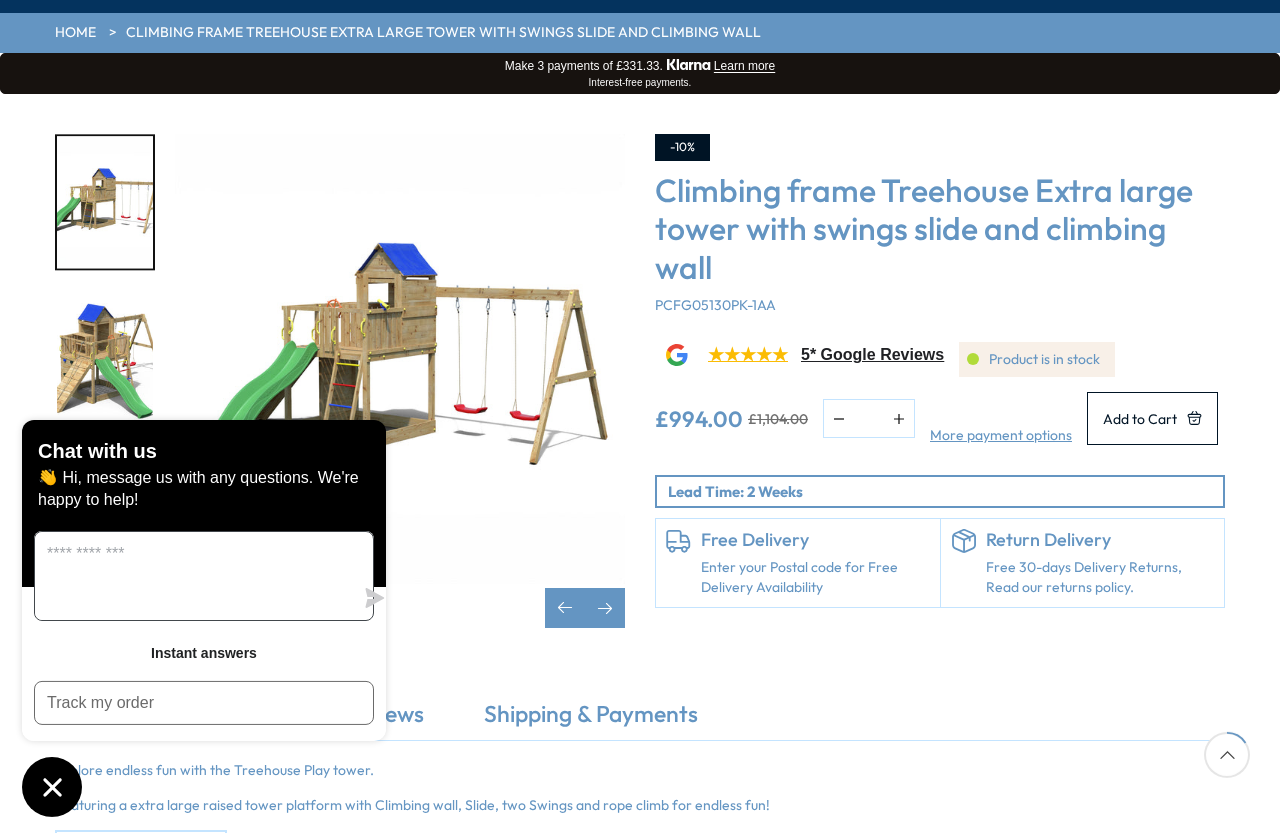 click at bounding box center (194, 576) 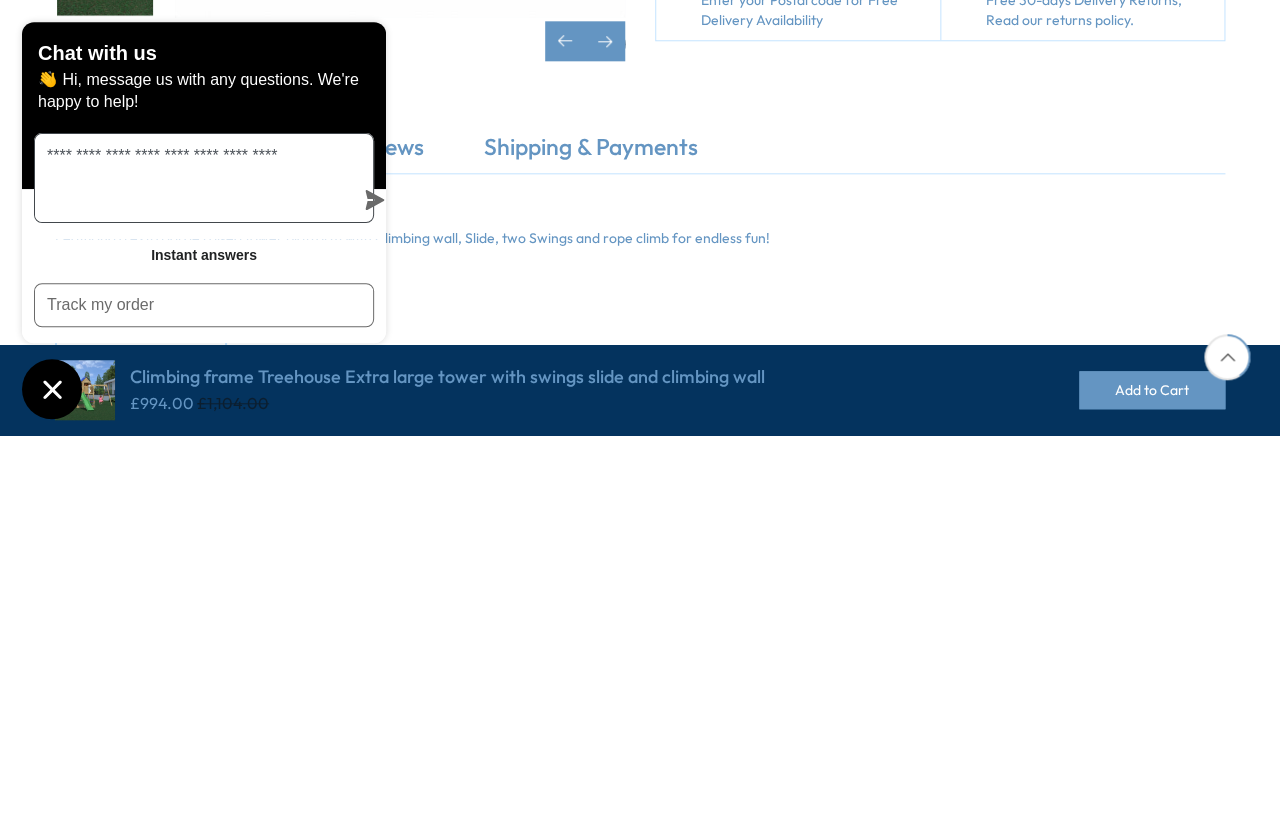 type on "**********" 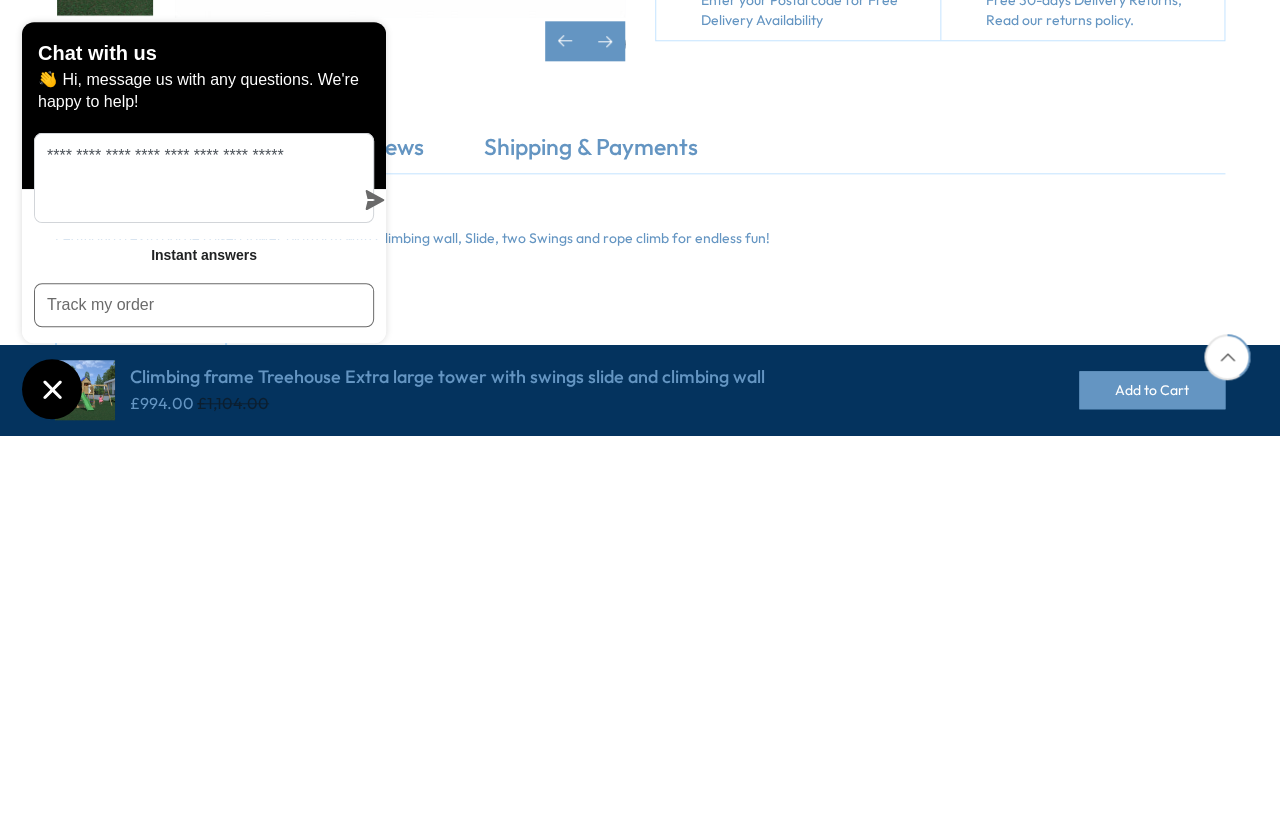 click 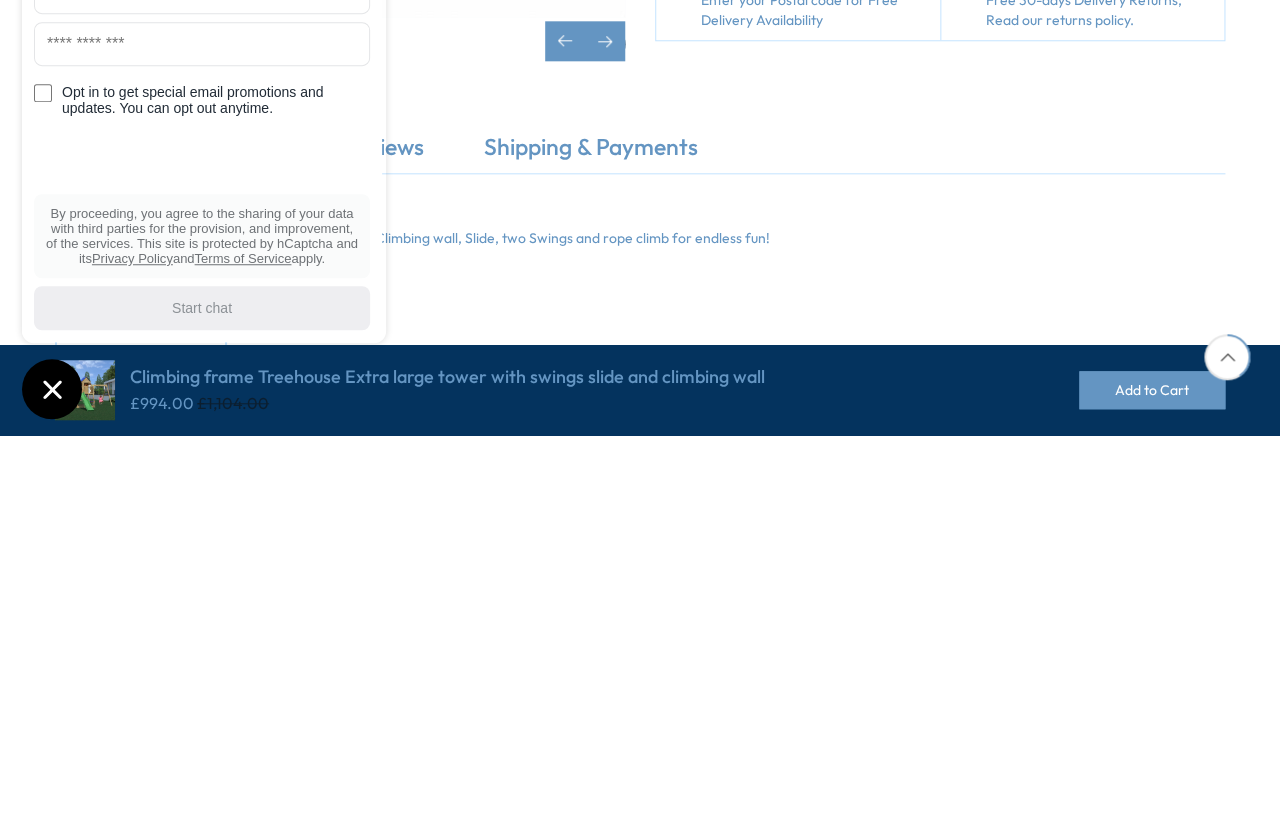click at bounding box center [202, 442] 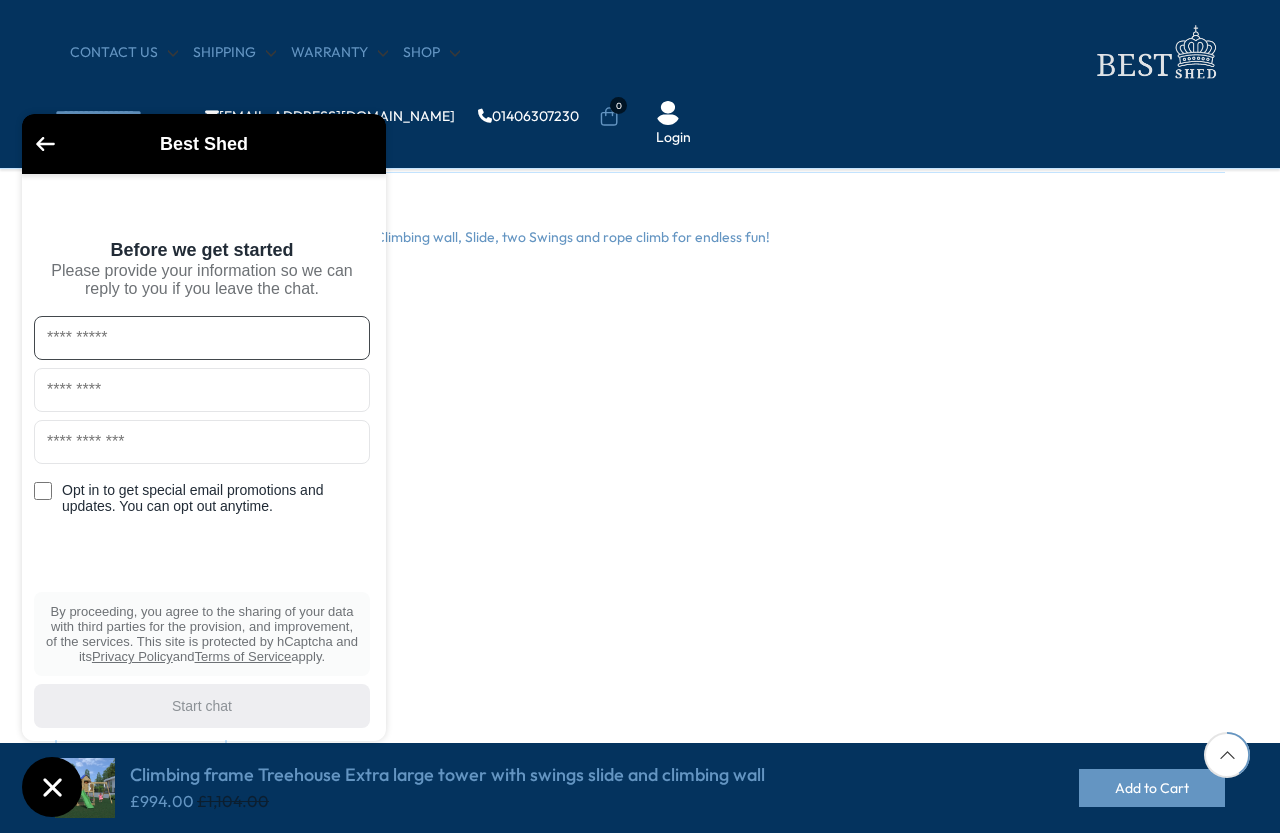click at bounding box center (202, 338) 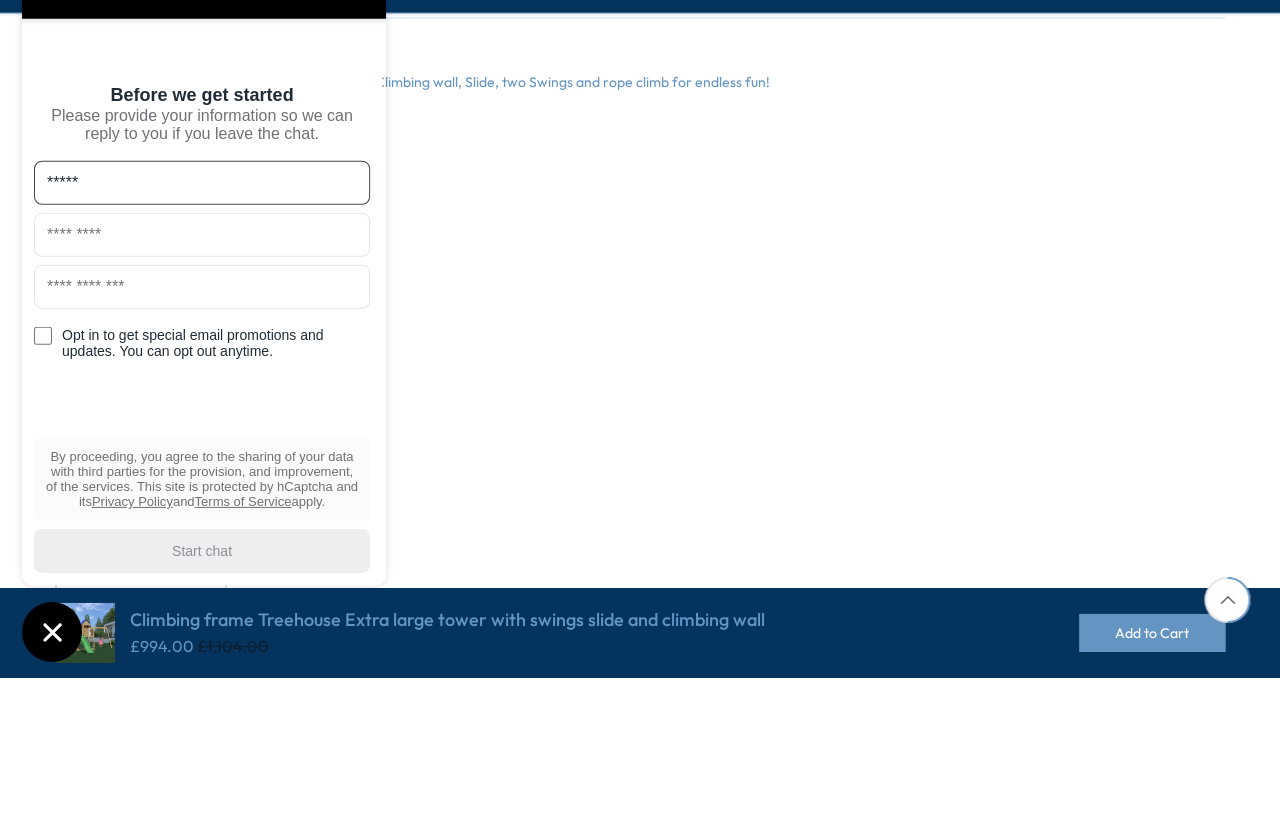 type on "*****" 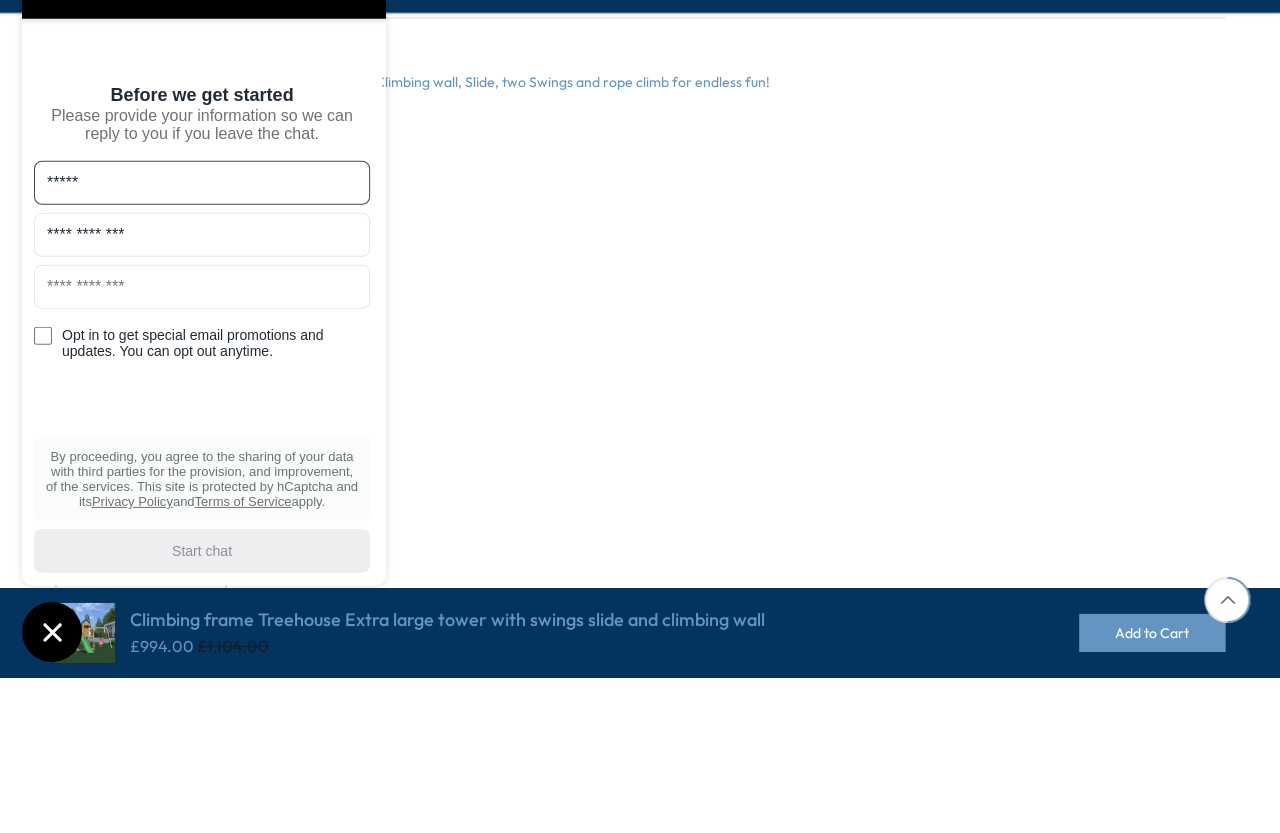 type on "**********" 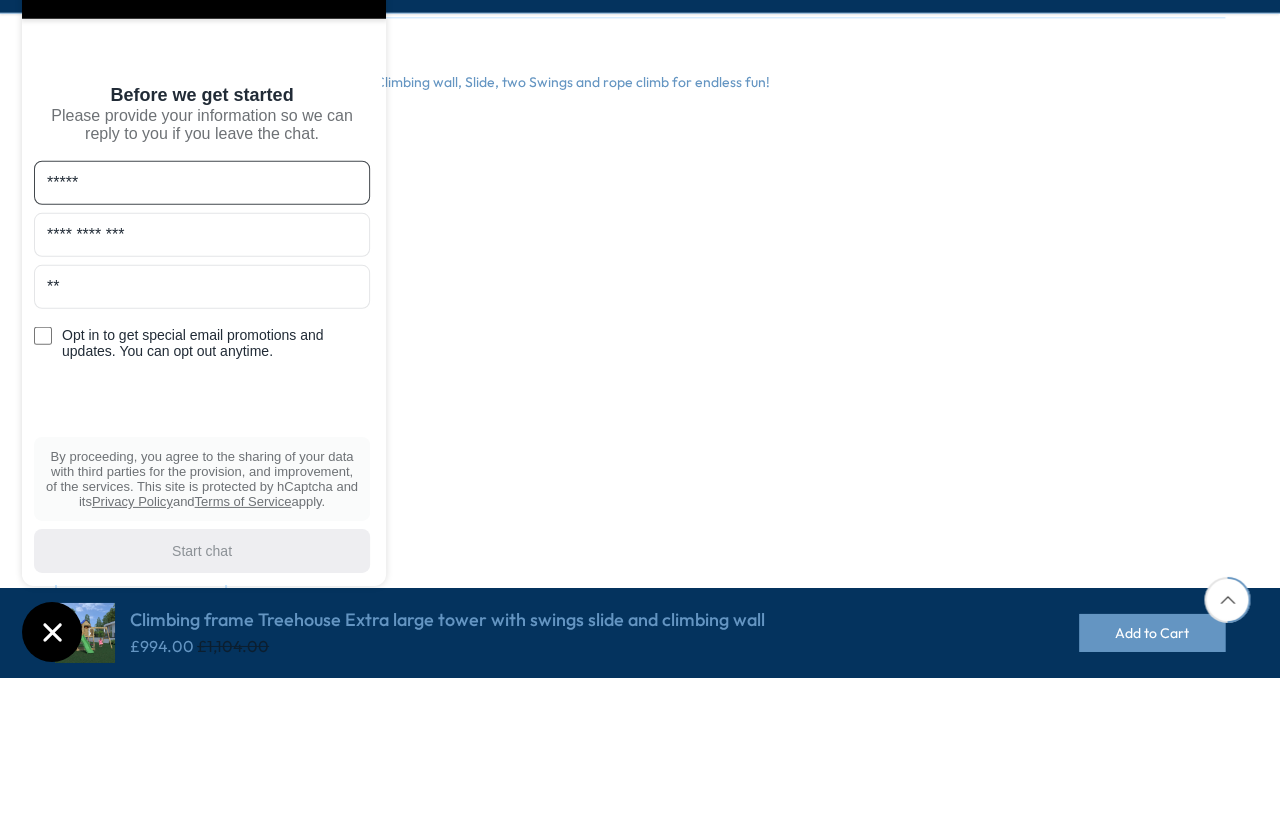 type on "***" 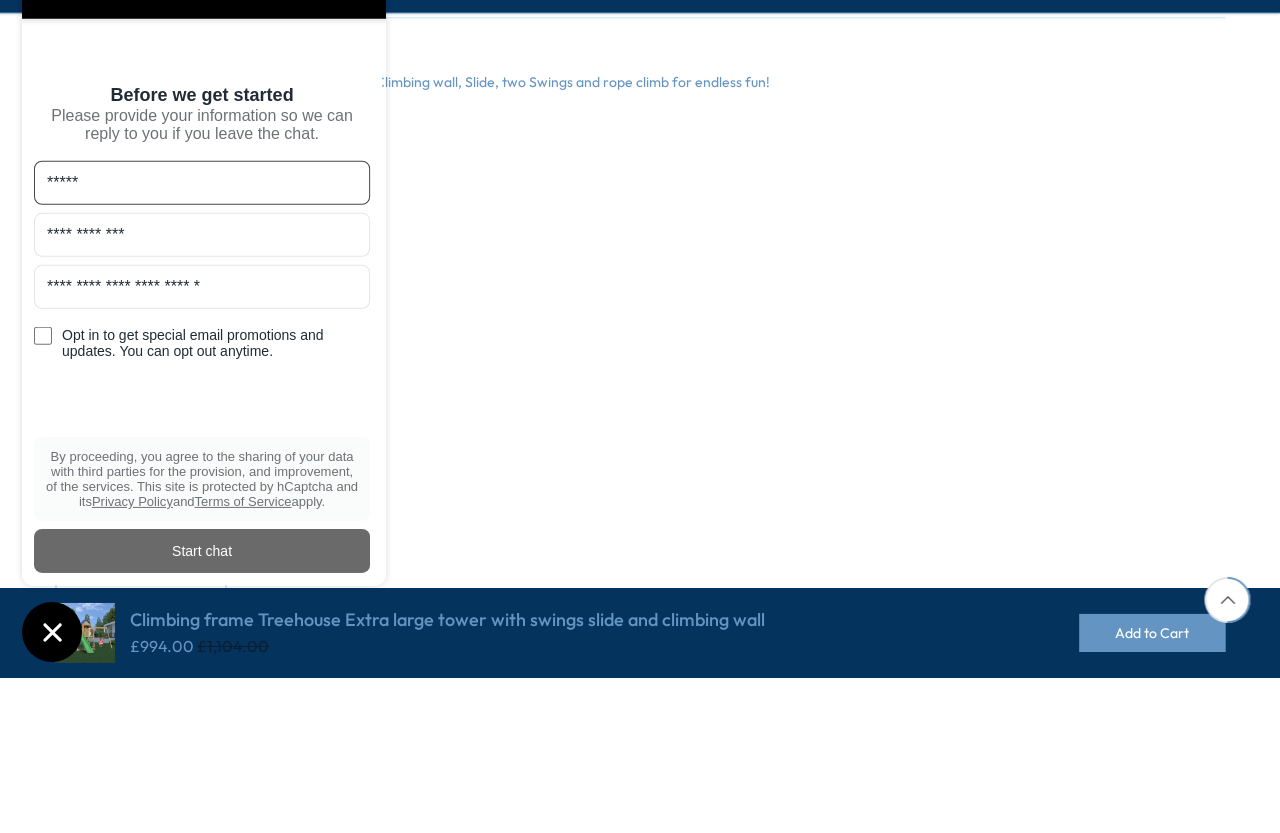 type on "**********" 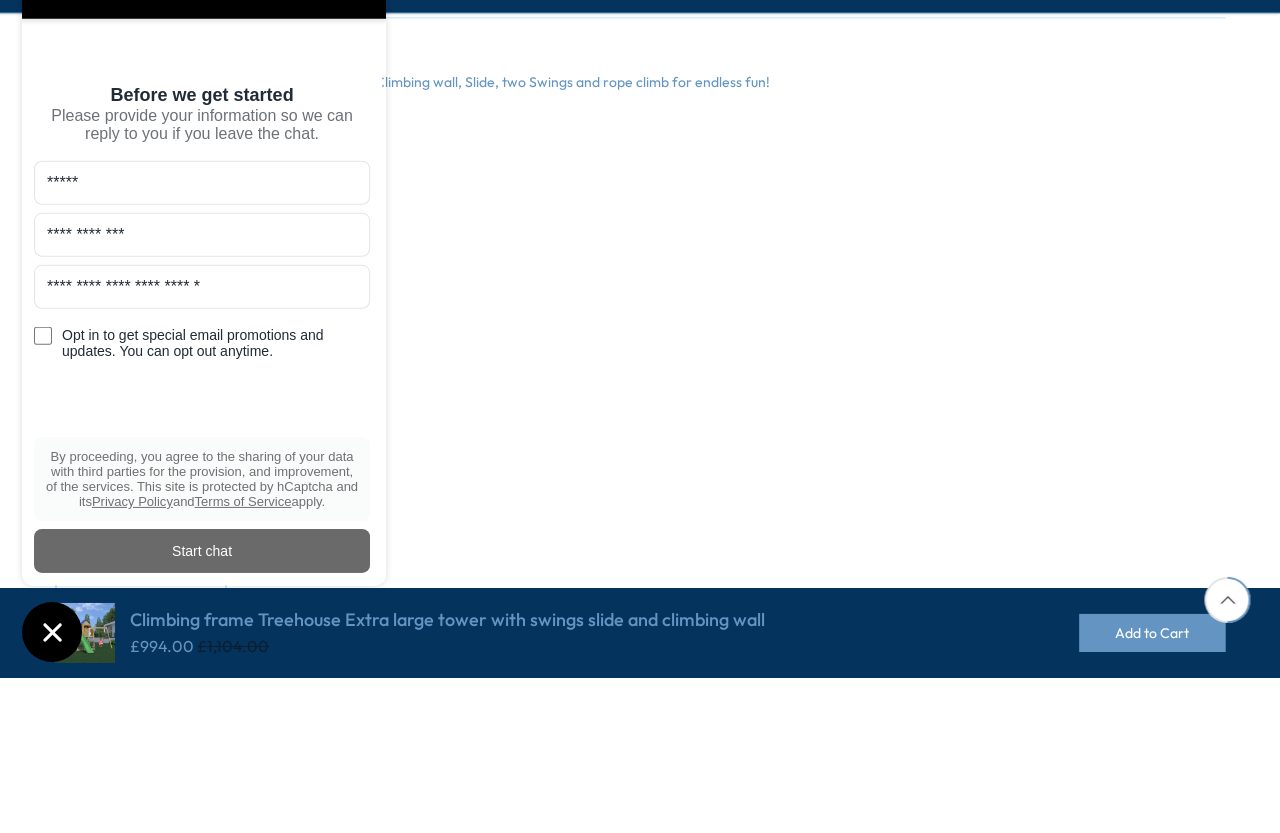 scroll, scrollTop: 832, scrollLeft: 0, axis: vertical 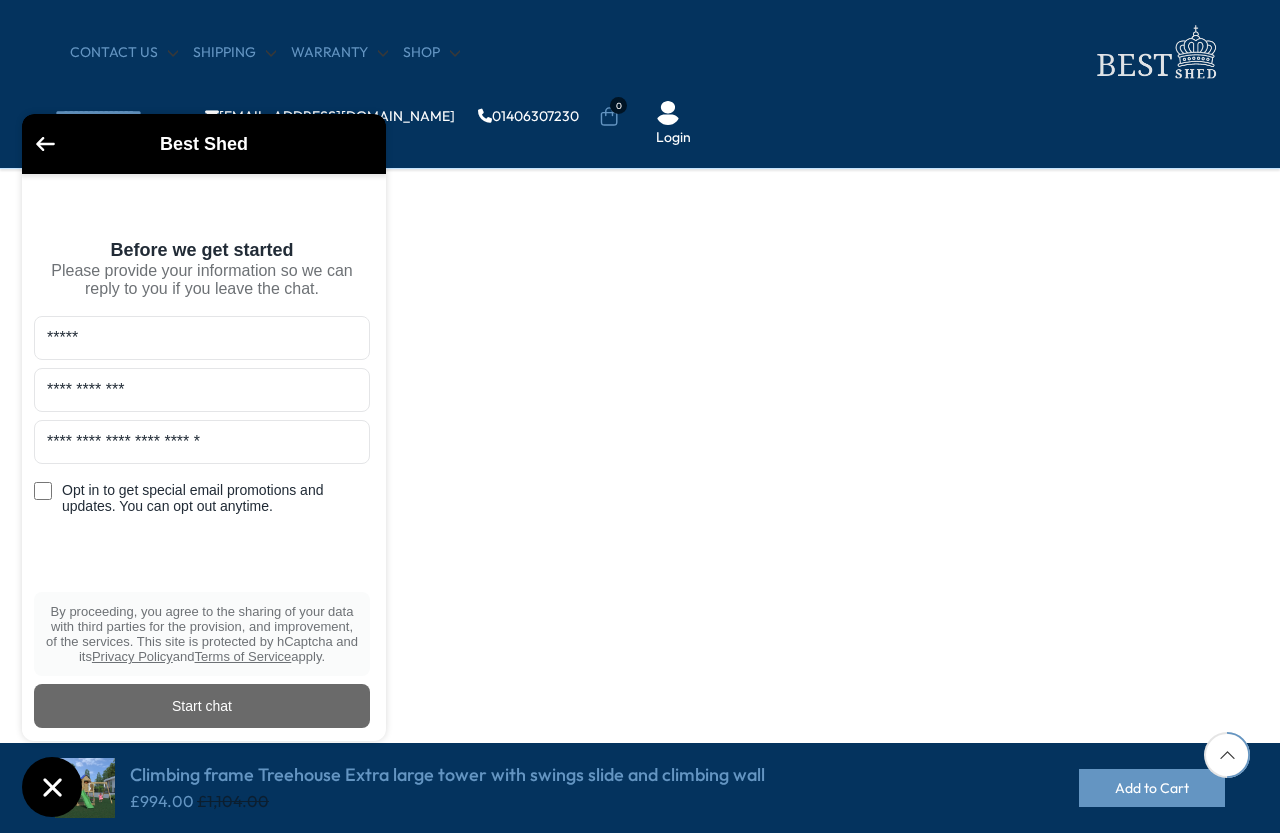 click on "Start chat" at bounding box center [202, 706] 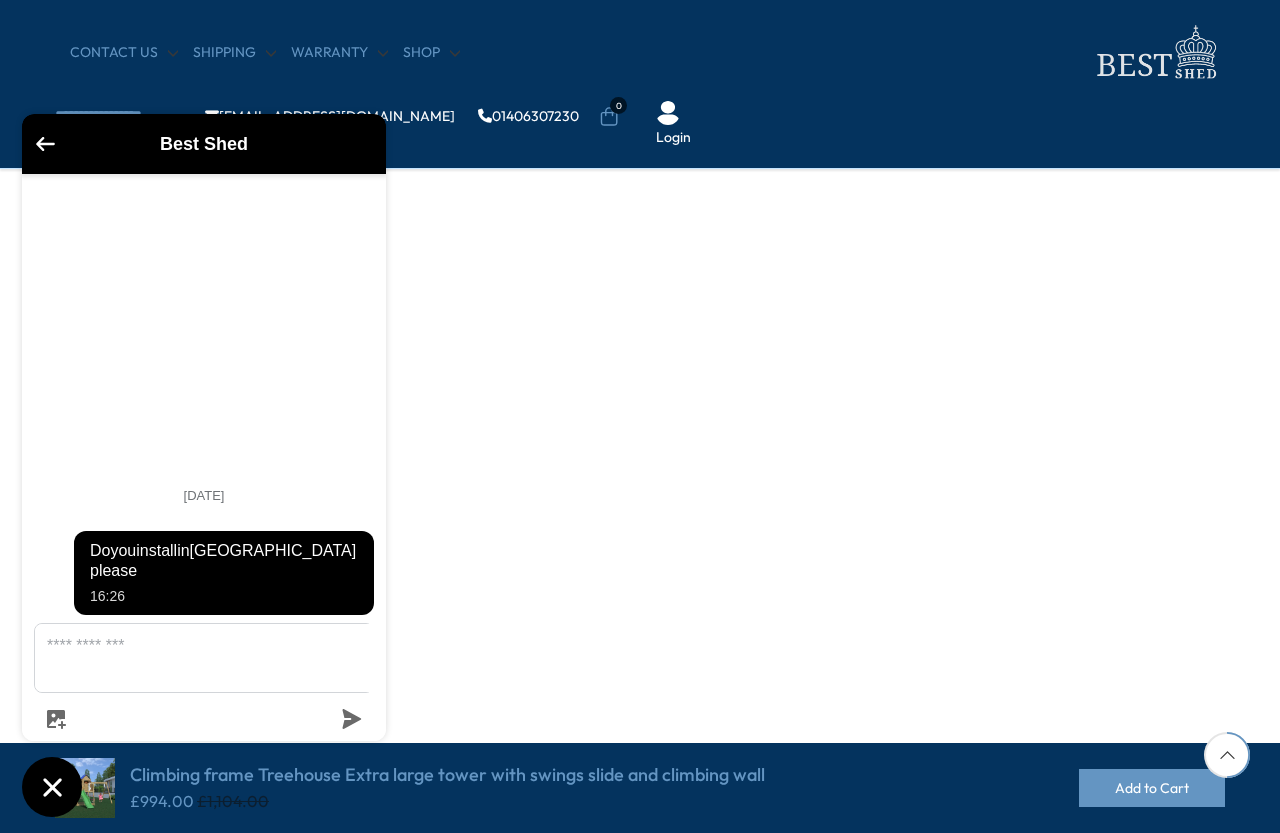 click 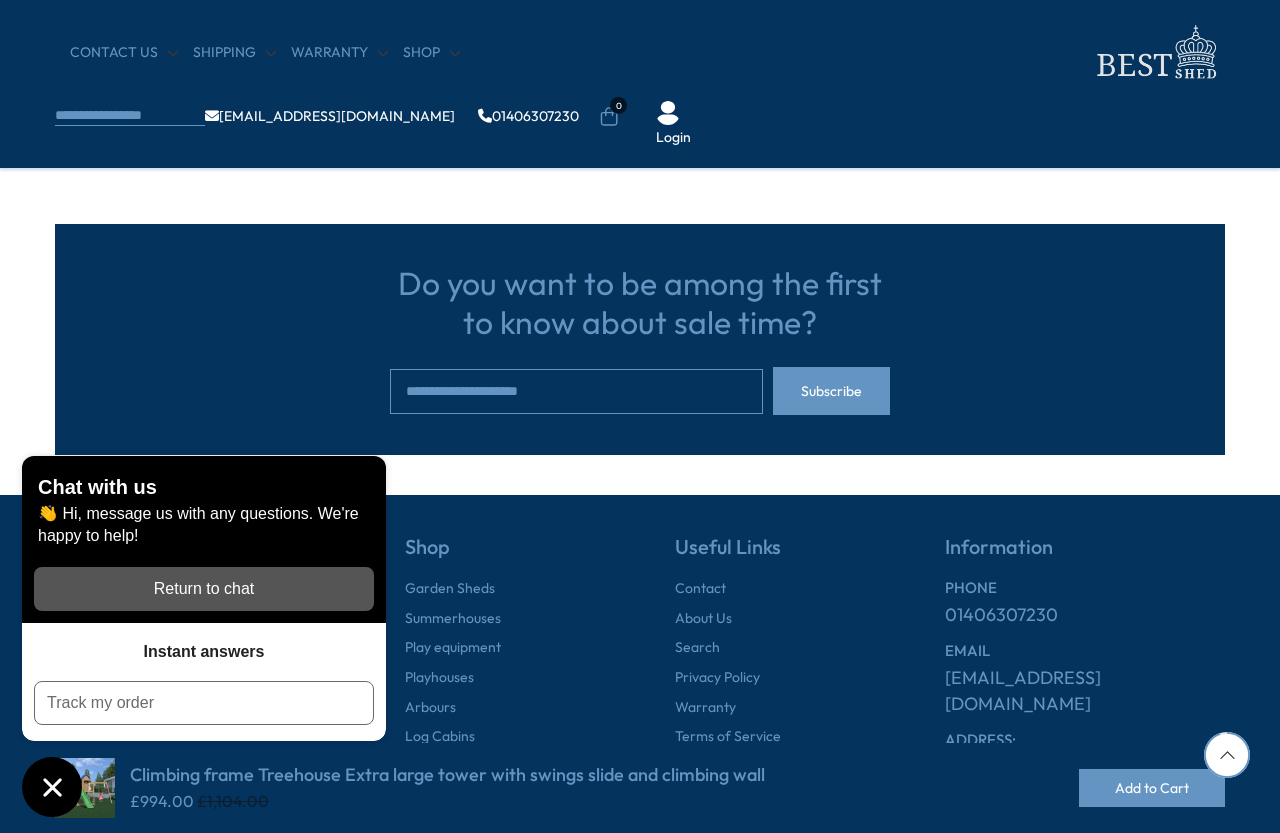 scroll, scrollTop: 1677, scrollLeft: 0, axis: vertical 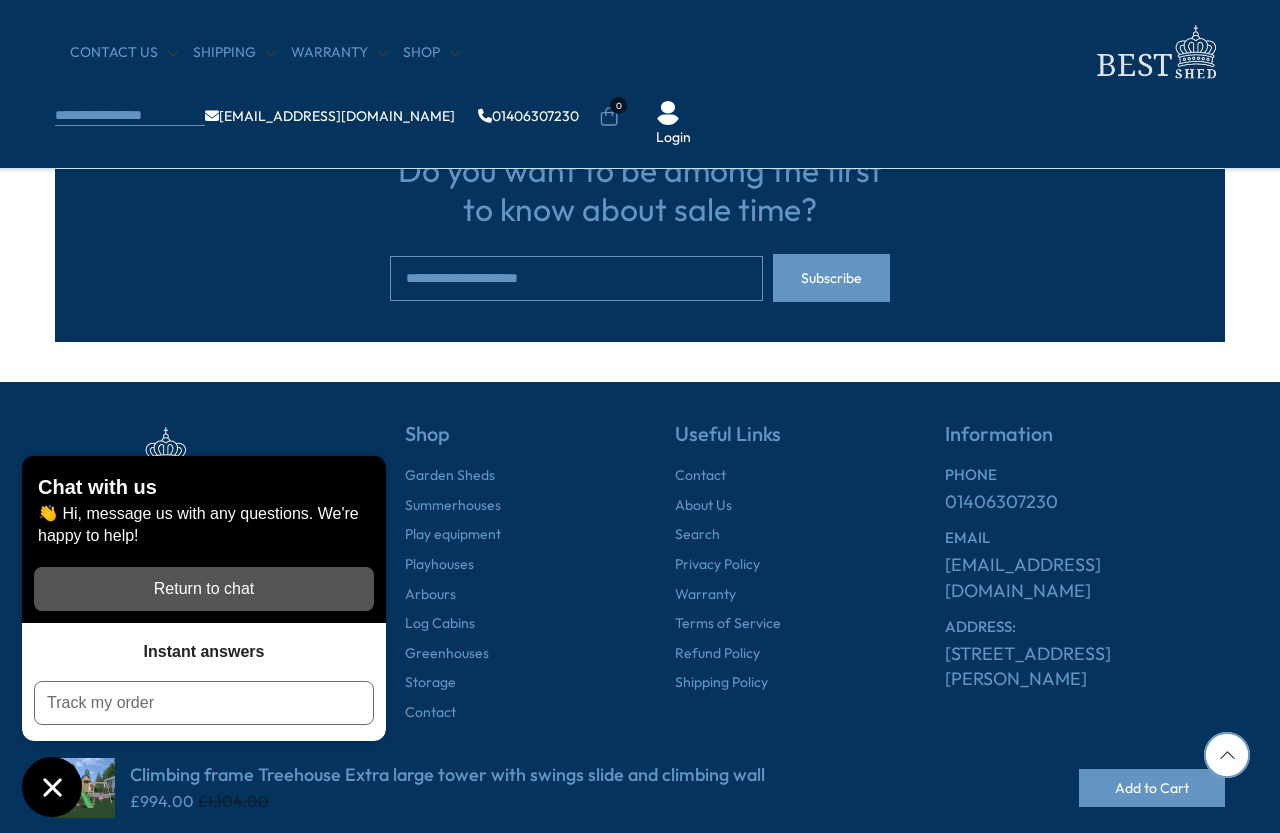 click on "Do you want to be among the first to know about sale time?
Subscribe" at bounding box center [640, 191] 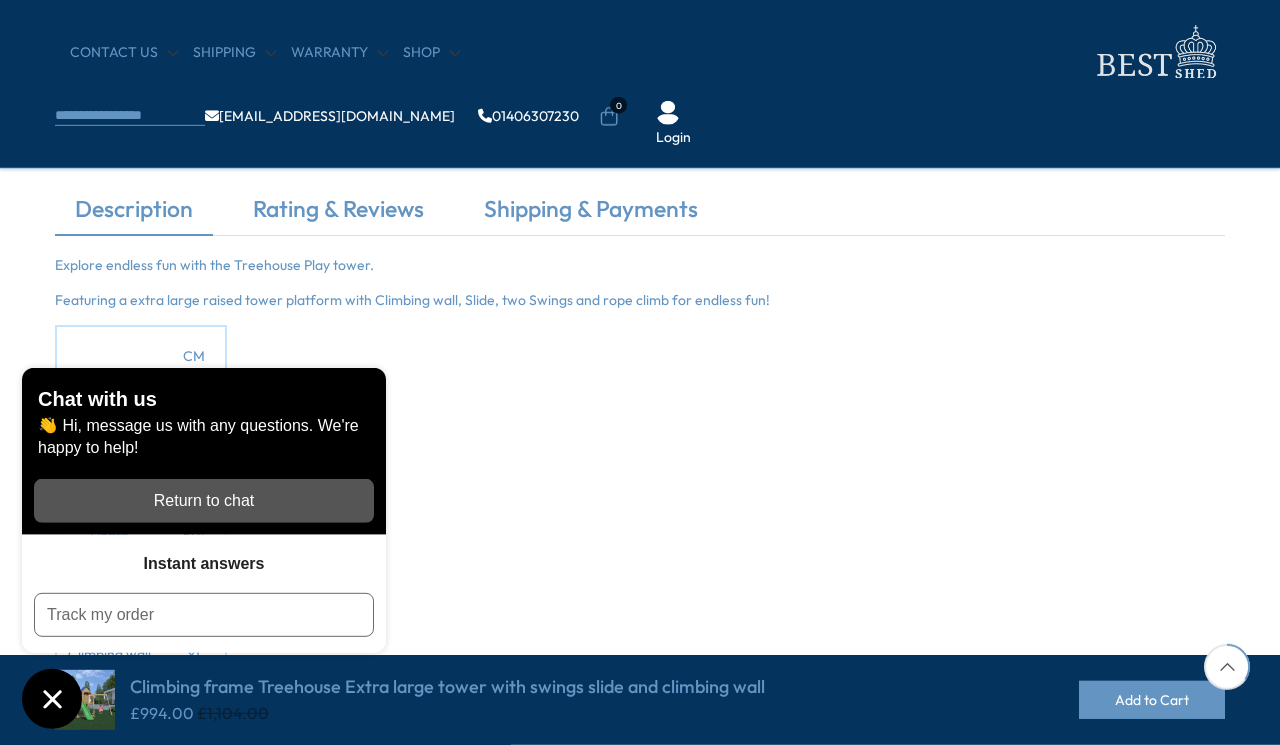 scroll, scrollTop: 602, scrollLeft: 0, axis: vertical 